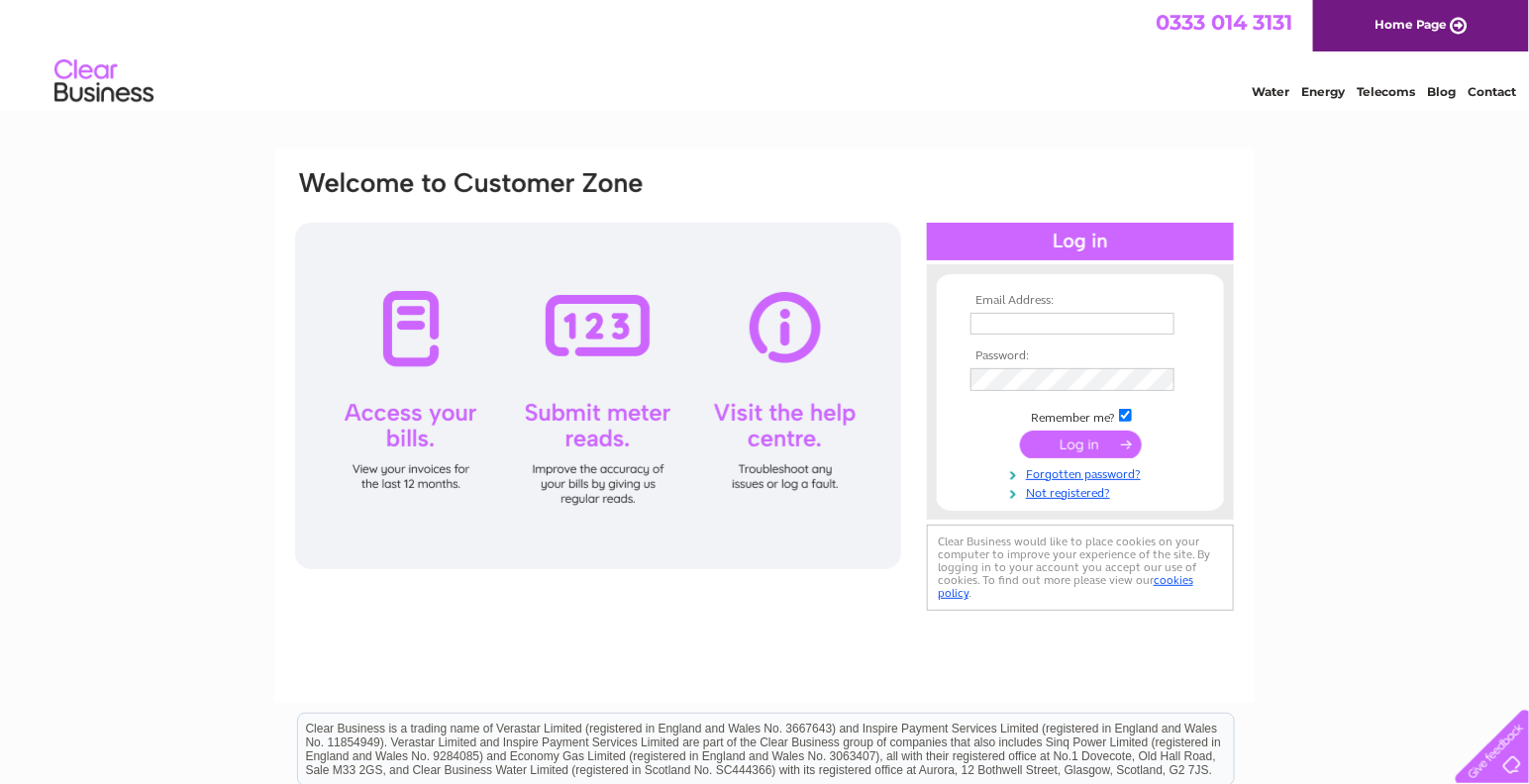 scroll, scrollTop: 0, scrollLeft: 0, axis: both 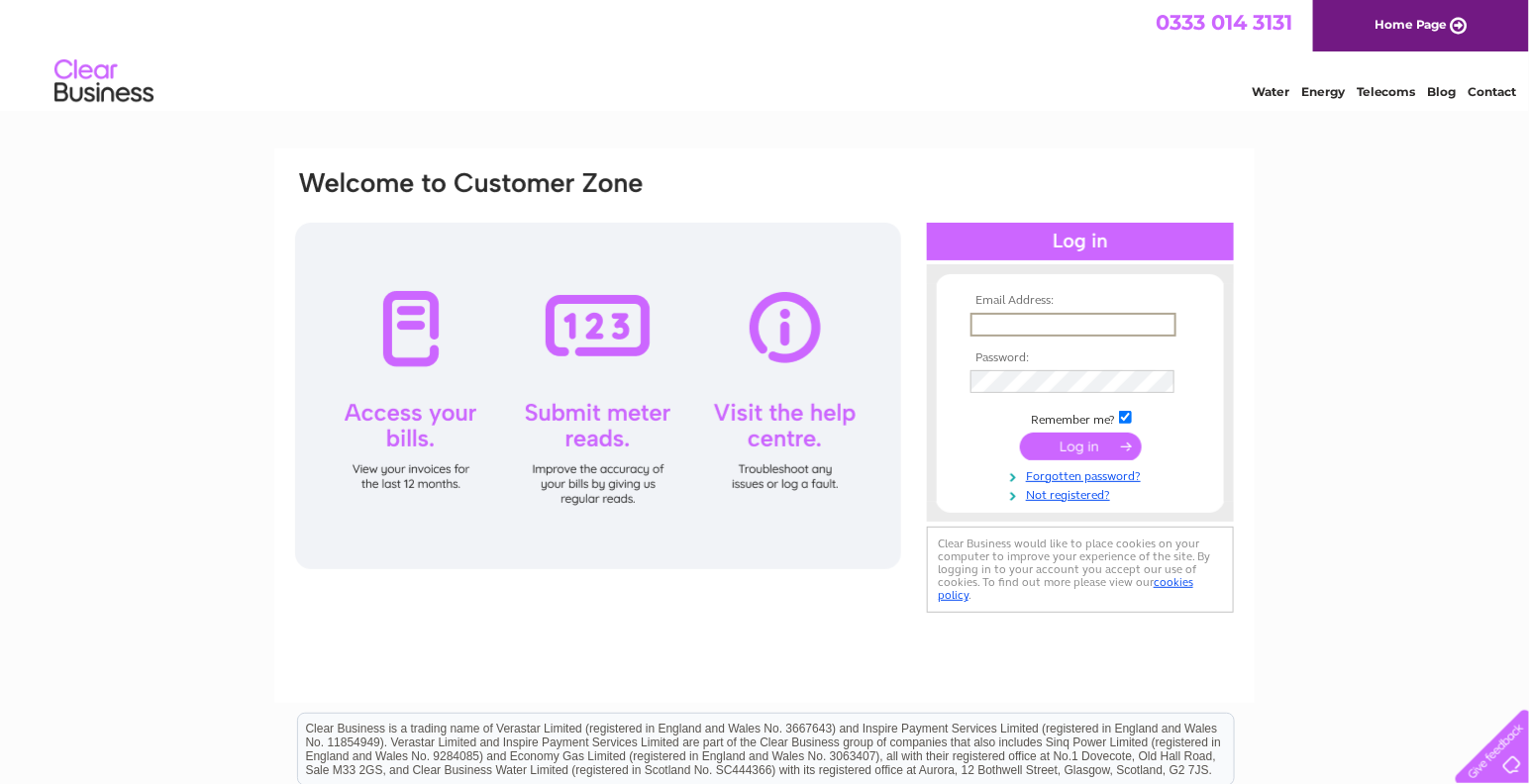 click at bounding box center (1073, 325) 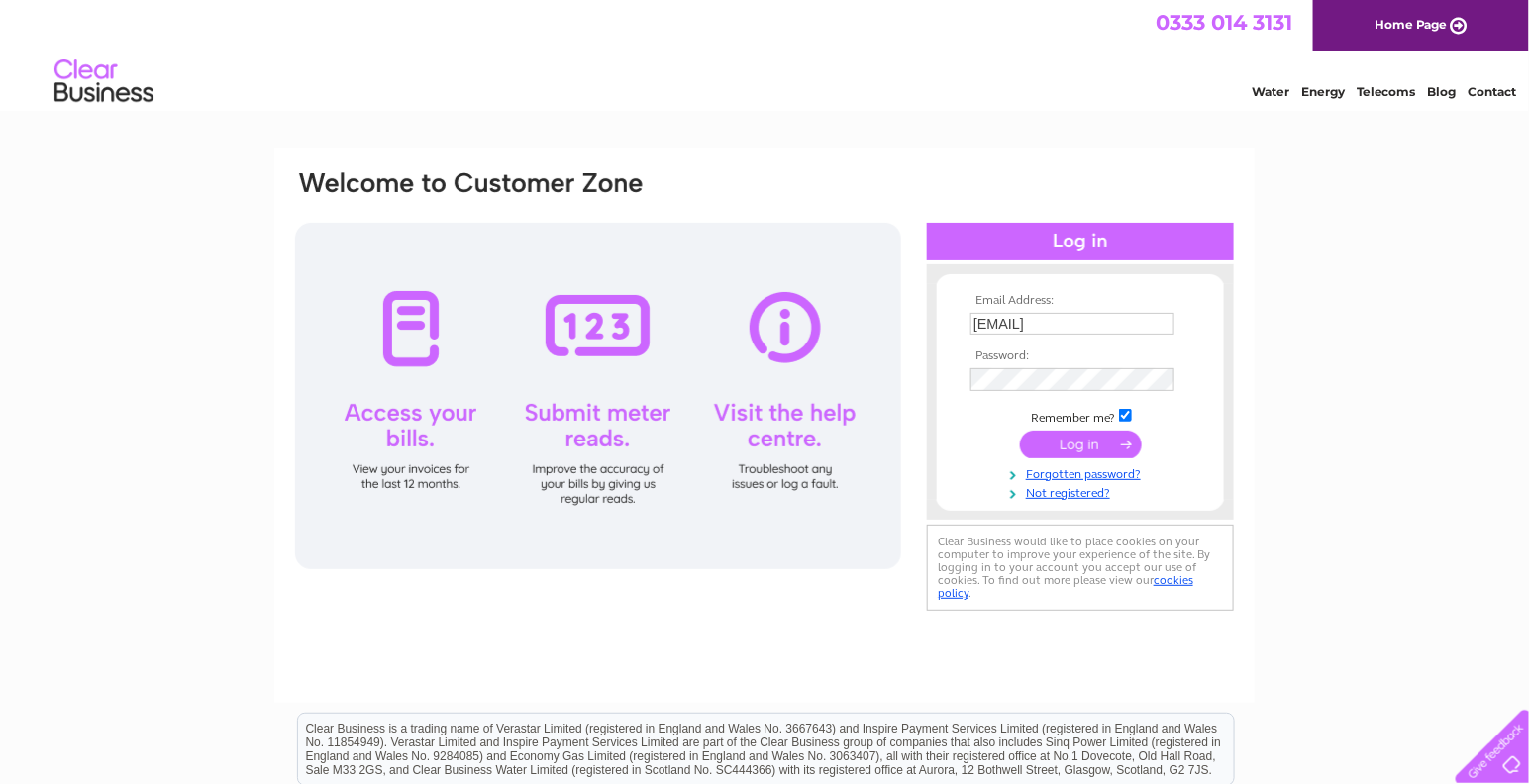 click at bounding box center (1080, 444) 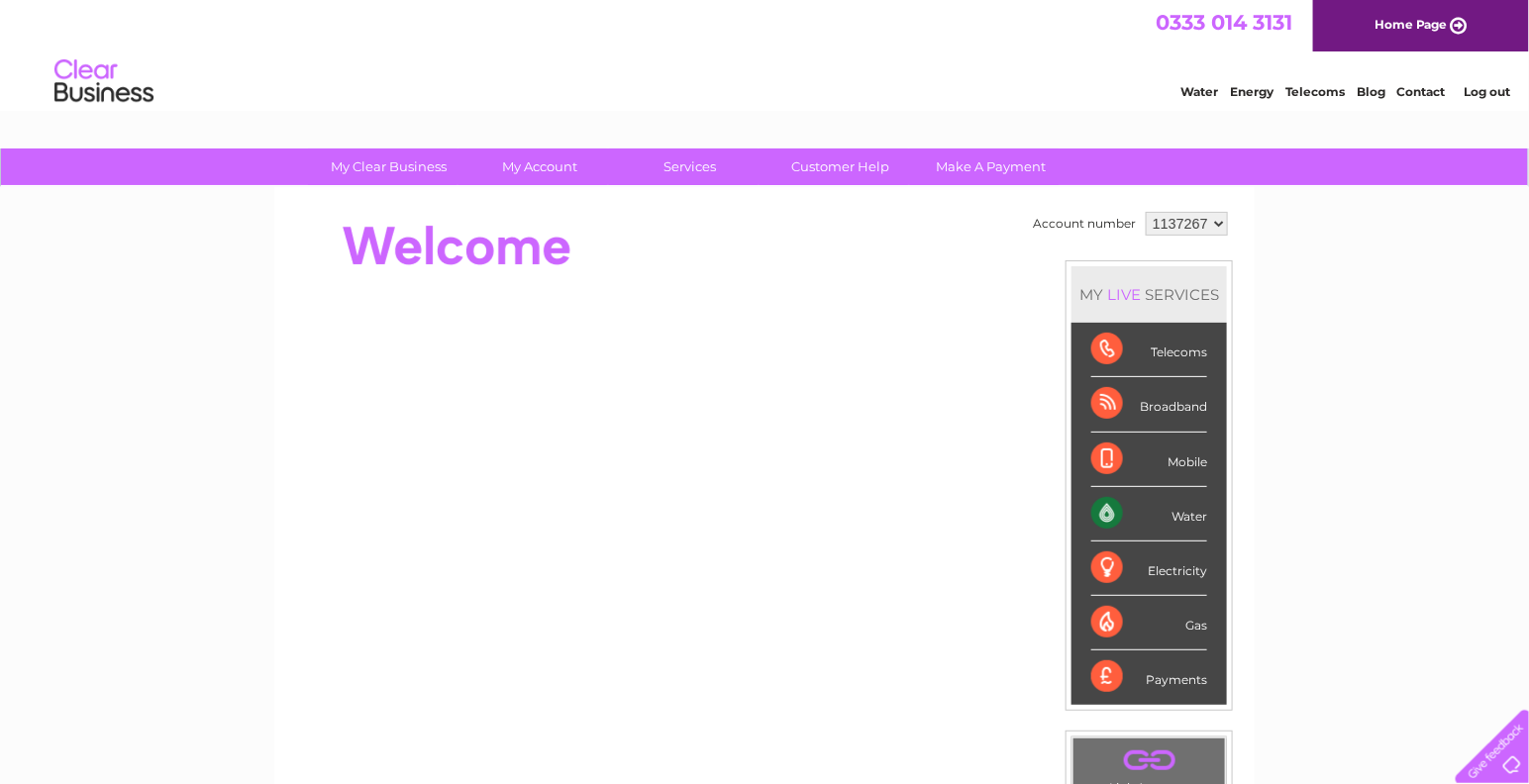 scroll, scrollTop: 0, scrollLeft: 0, axis: both 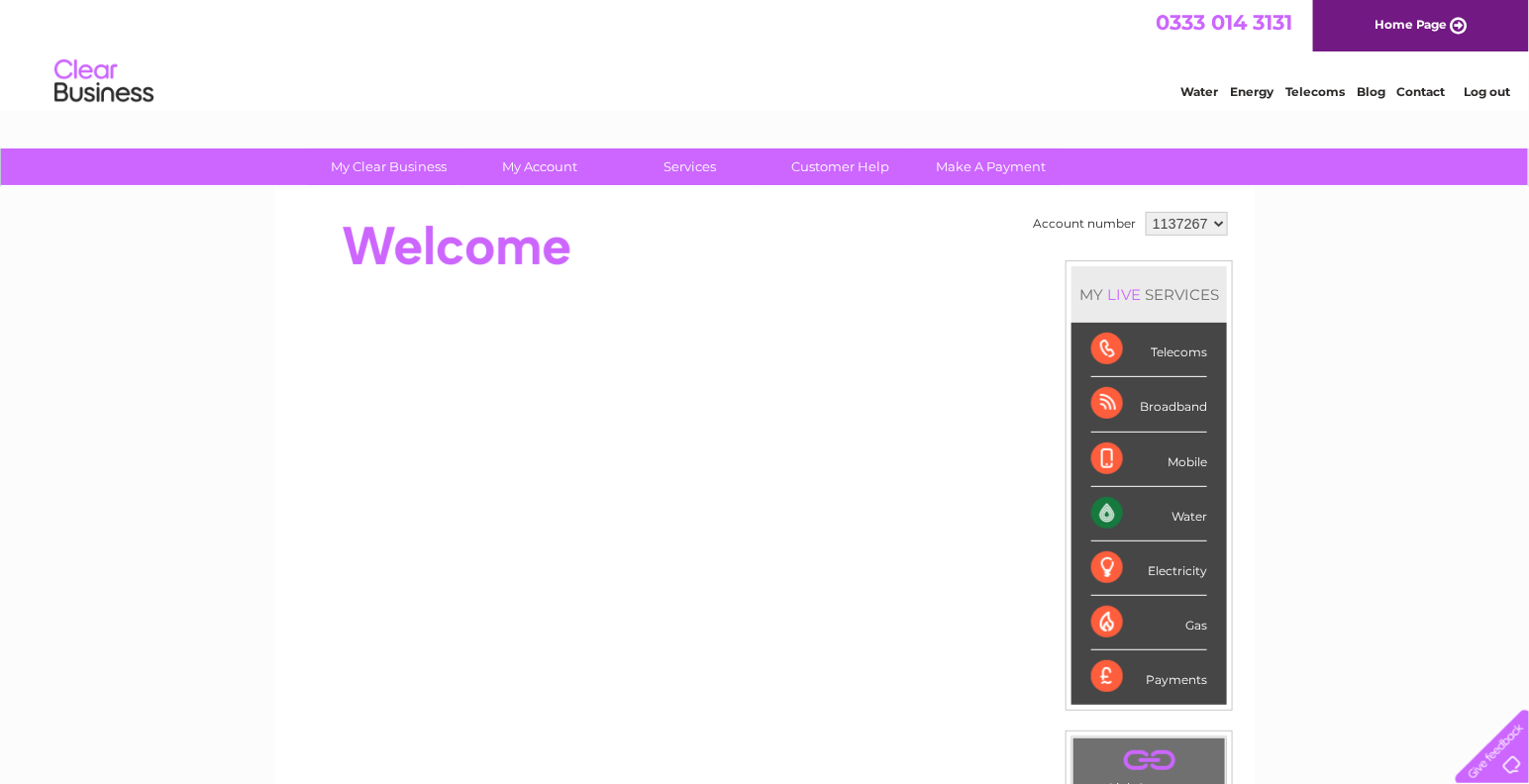 click on "Water" at bounding box center (1149, 514) 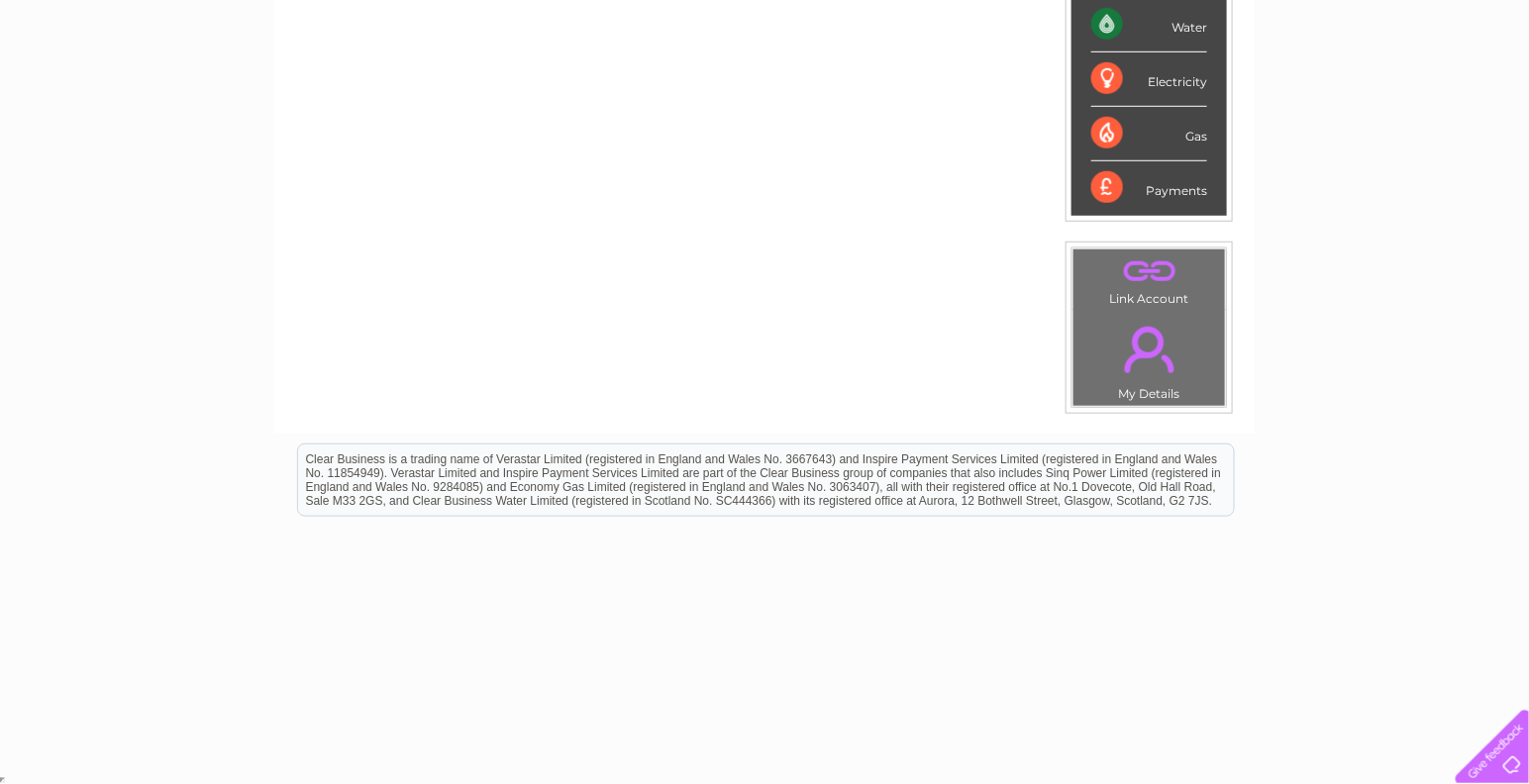 scroll, scrollTop: 0, scrollLeft: 0, axis: both 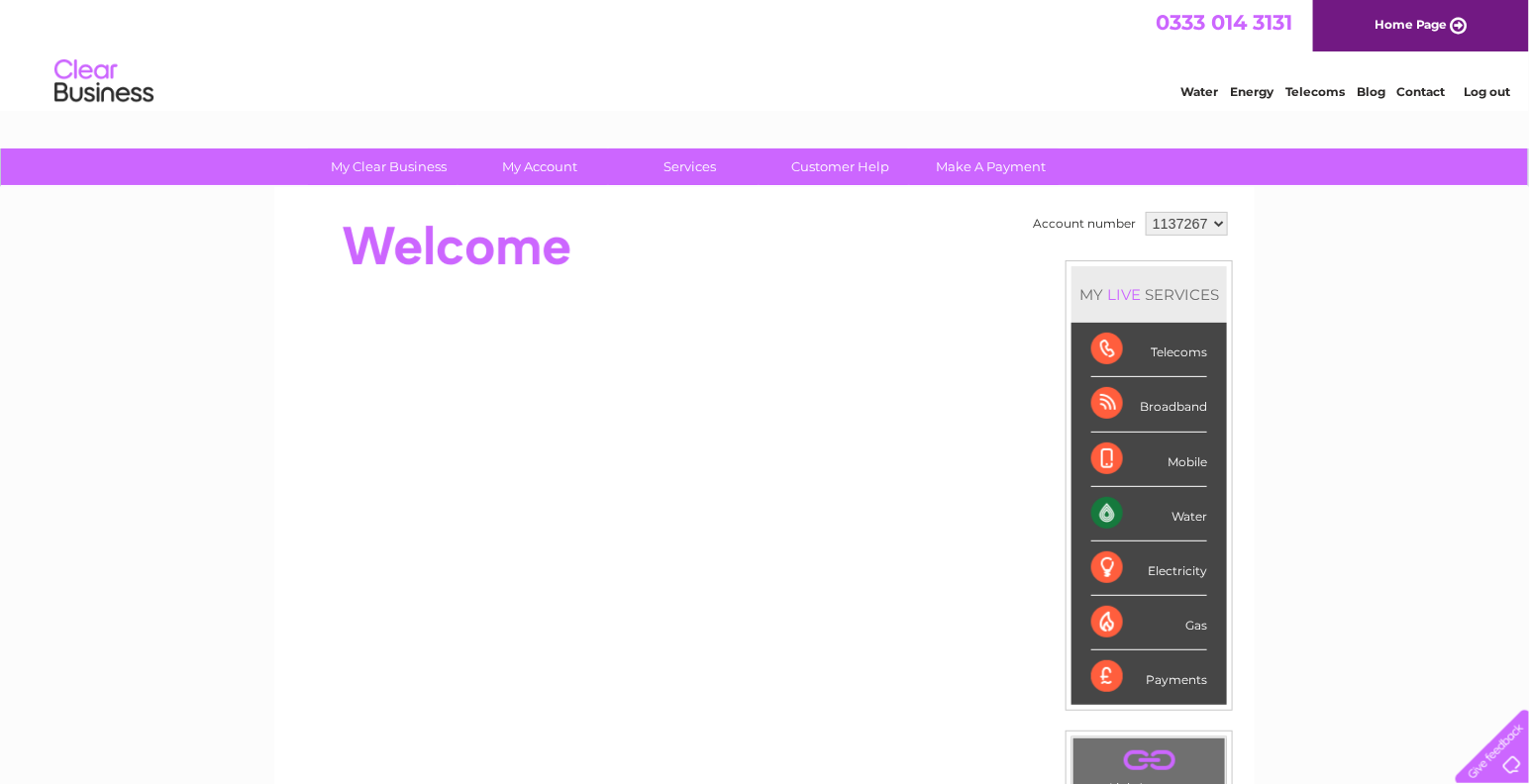 click on "Water" at bounding box center [1149, 514] 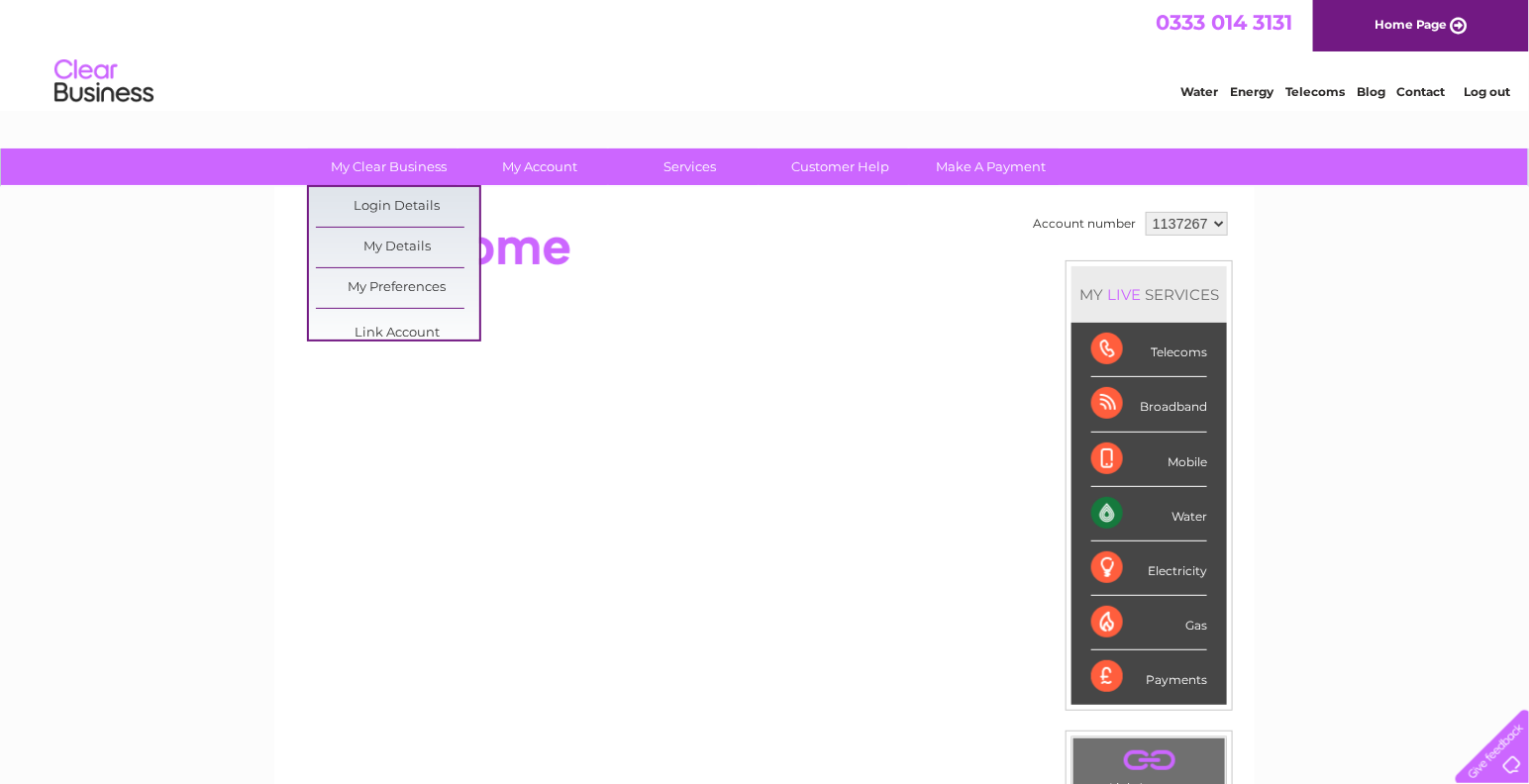 scroll, scrollTop: 0, scrollLeft: 0, axis: both 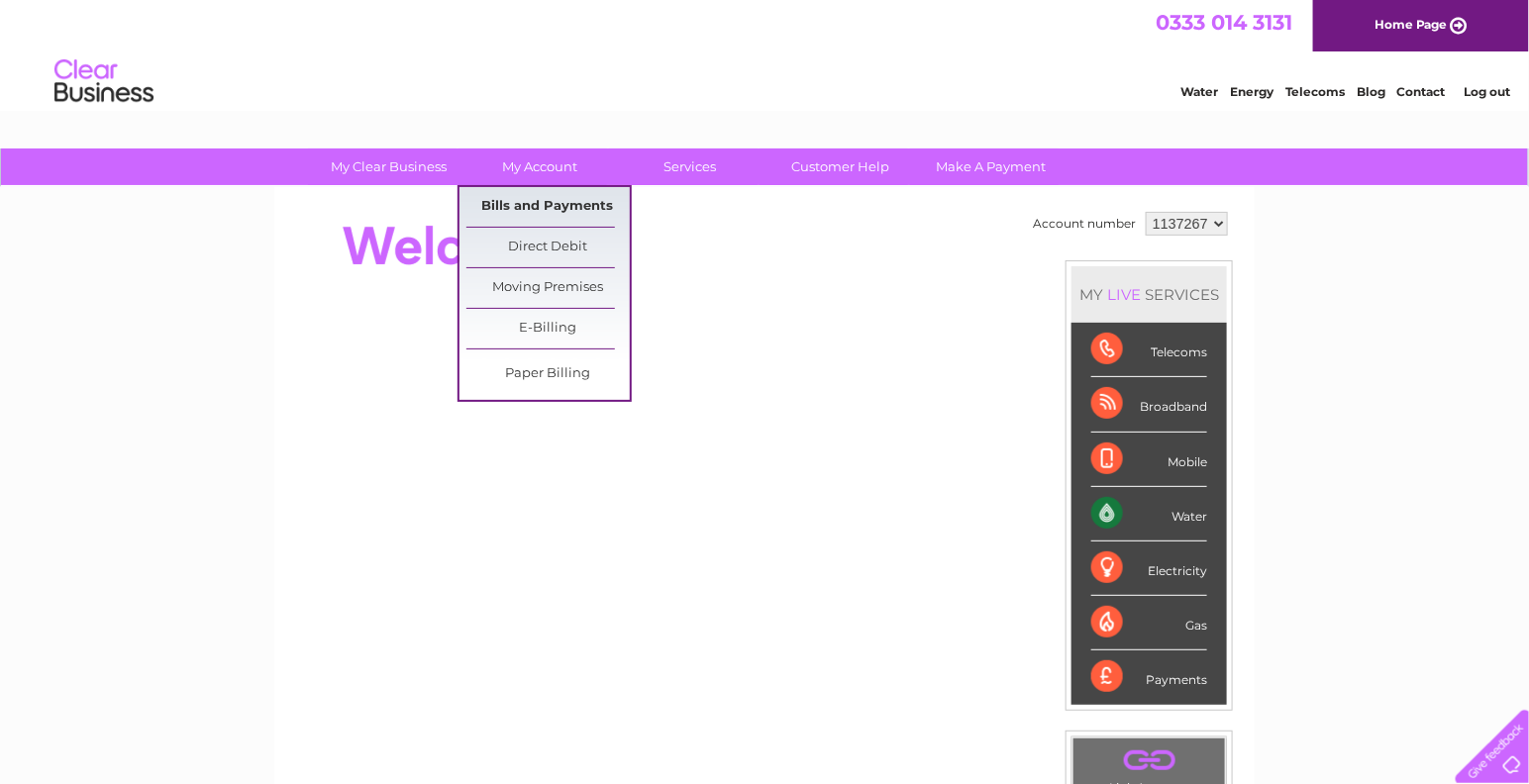 click on "Bills and Payments" at bounding box center (548, 207) 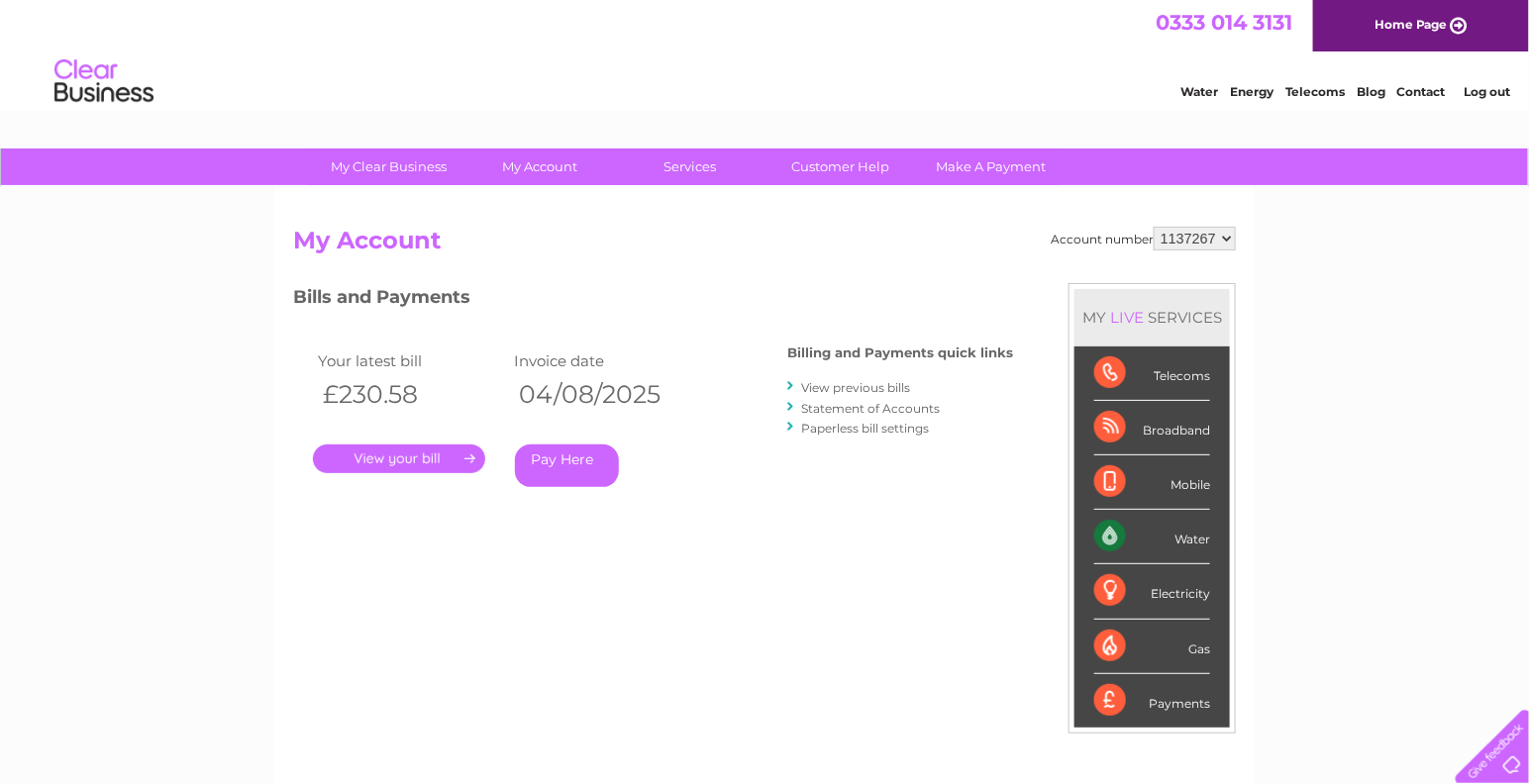 scroll, scrollTop: 0, scrollLeft: 0, axis: both 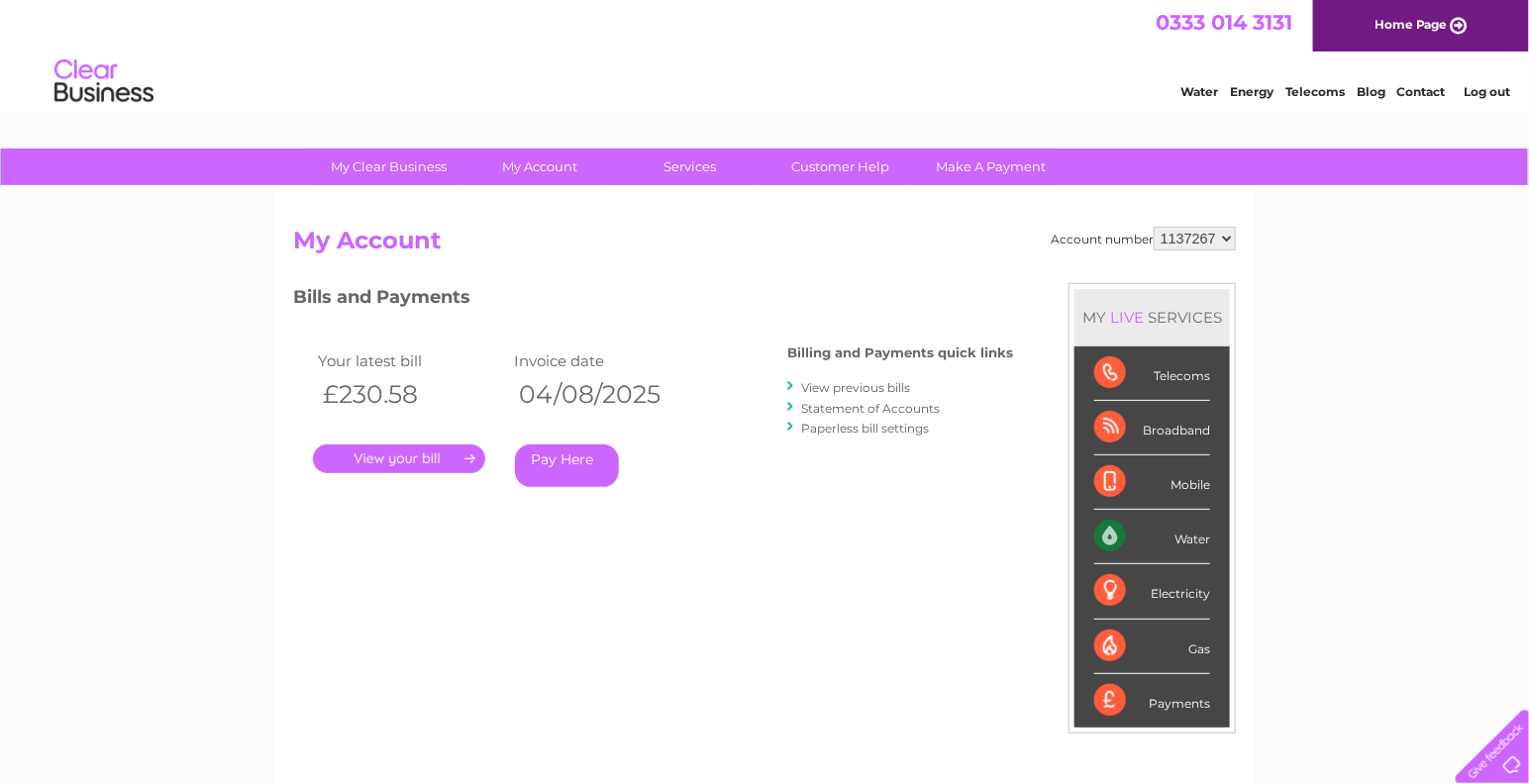 click on "." at bounding box center [399, 458] 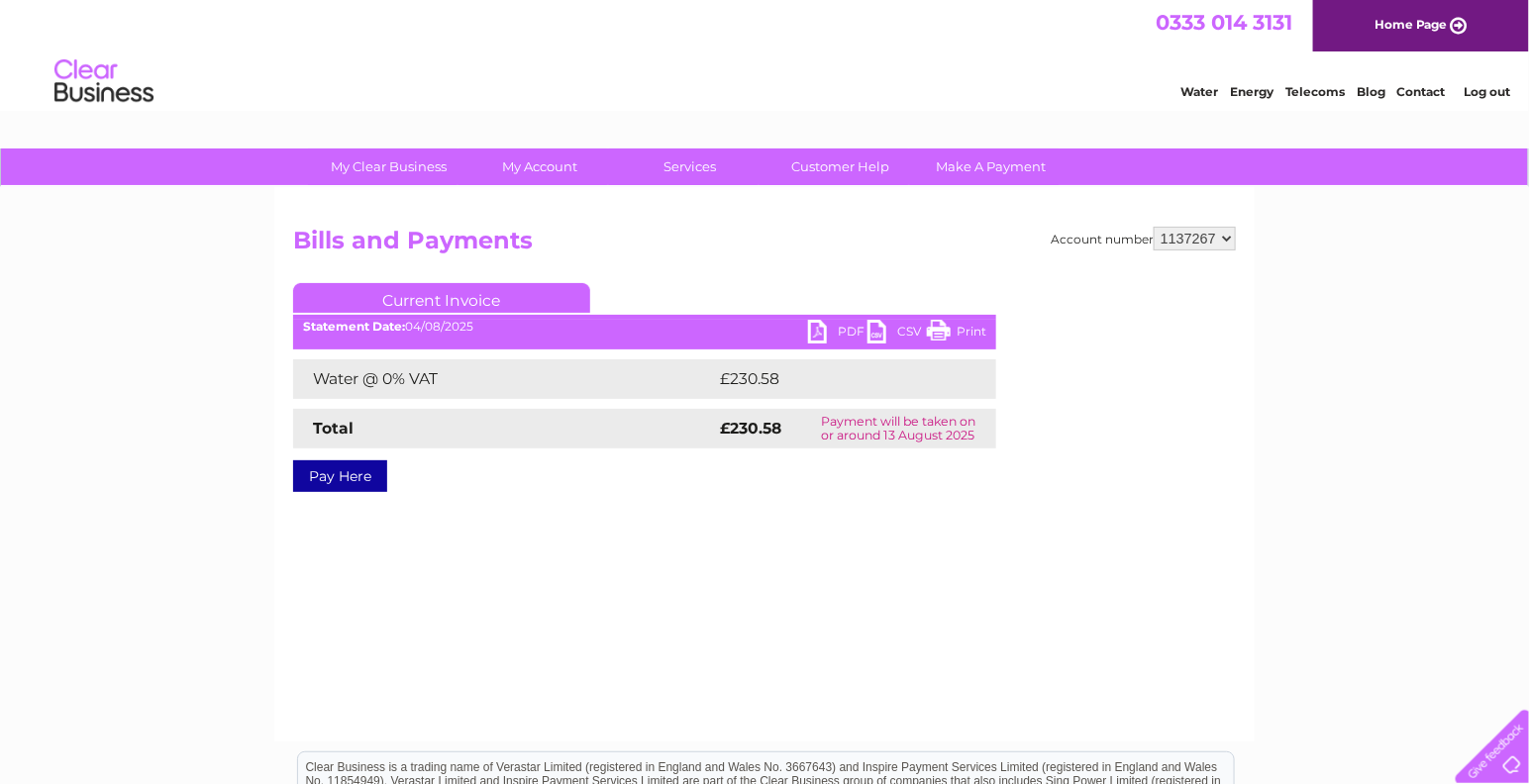 scroll, scrollTop: 0, scrollLeft: 0, axis: both 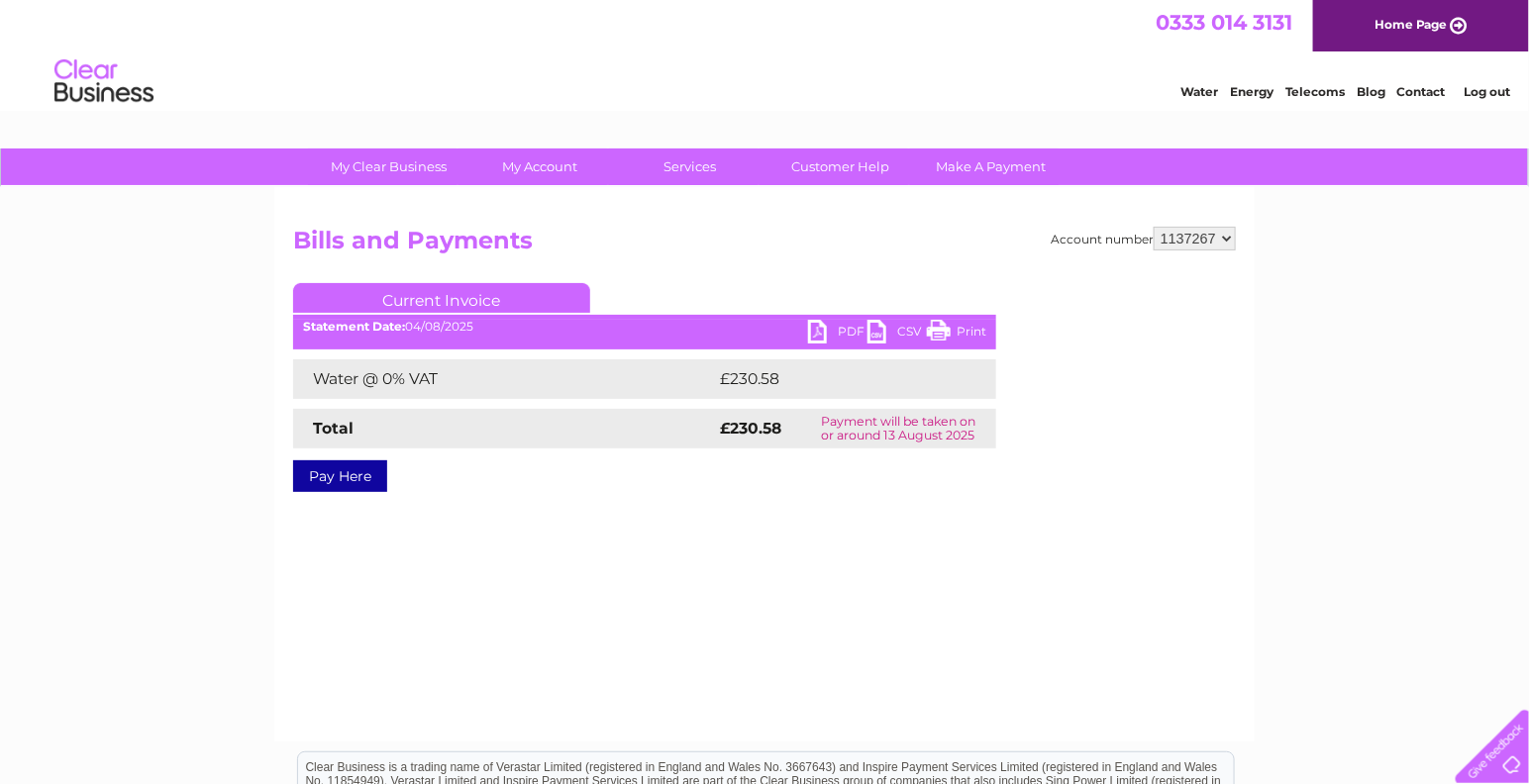 click on "PDF" at bounding box center (838, 334) 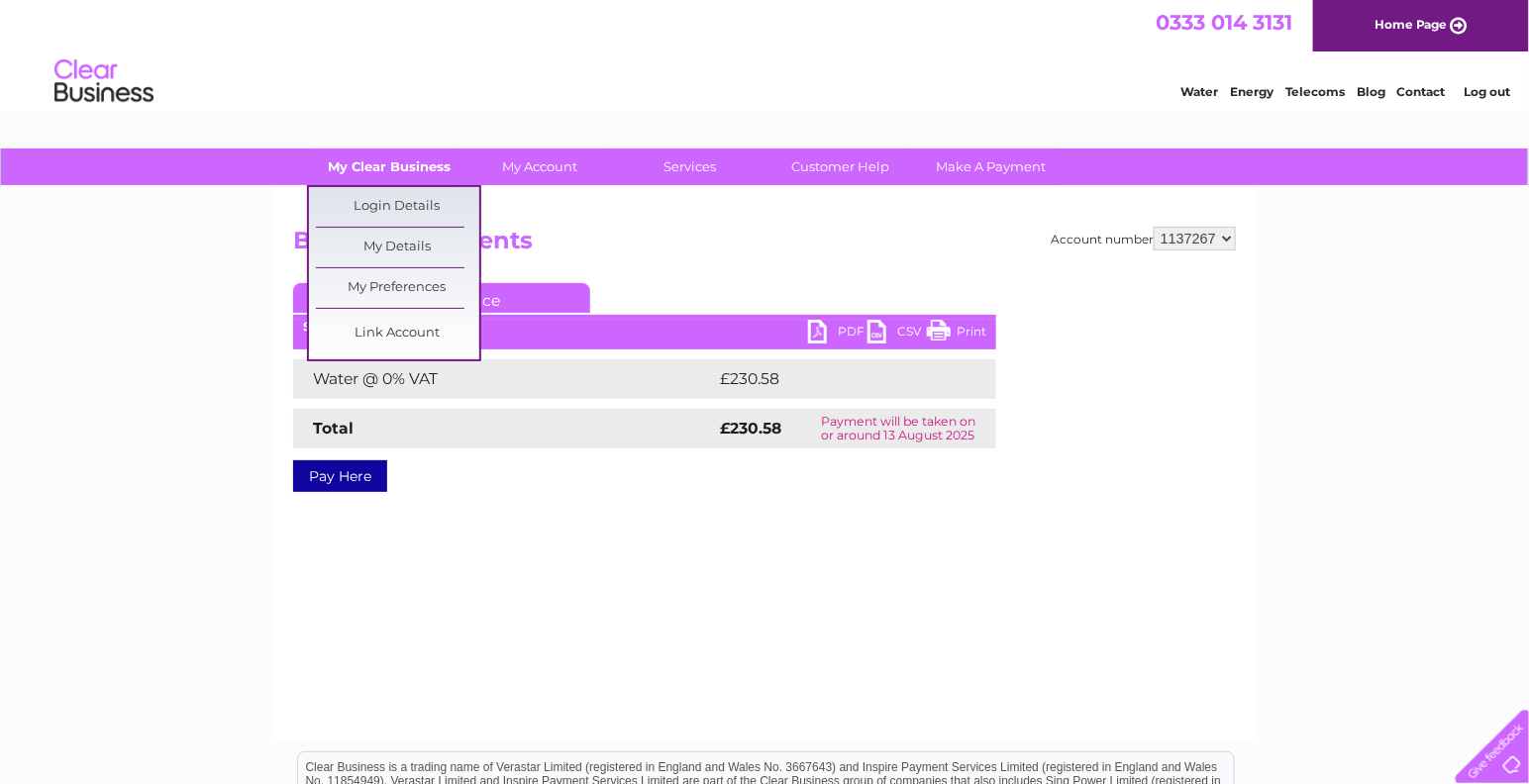 click on "My Clear Business" at bounding box center (389, 166) 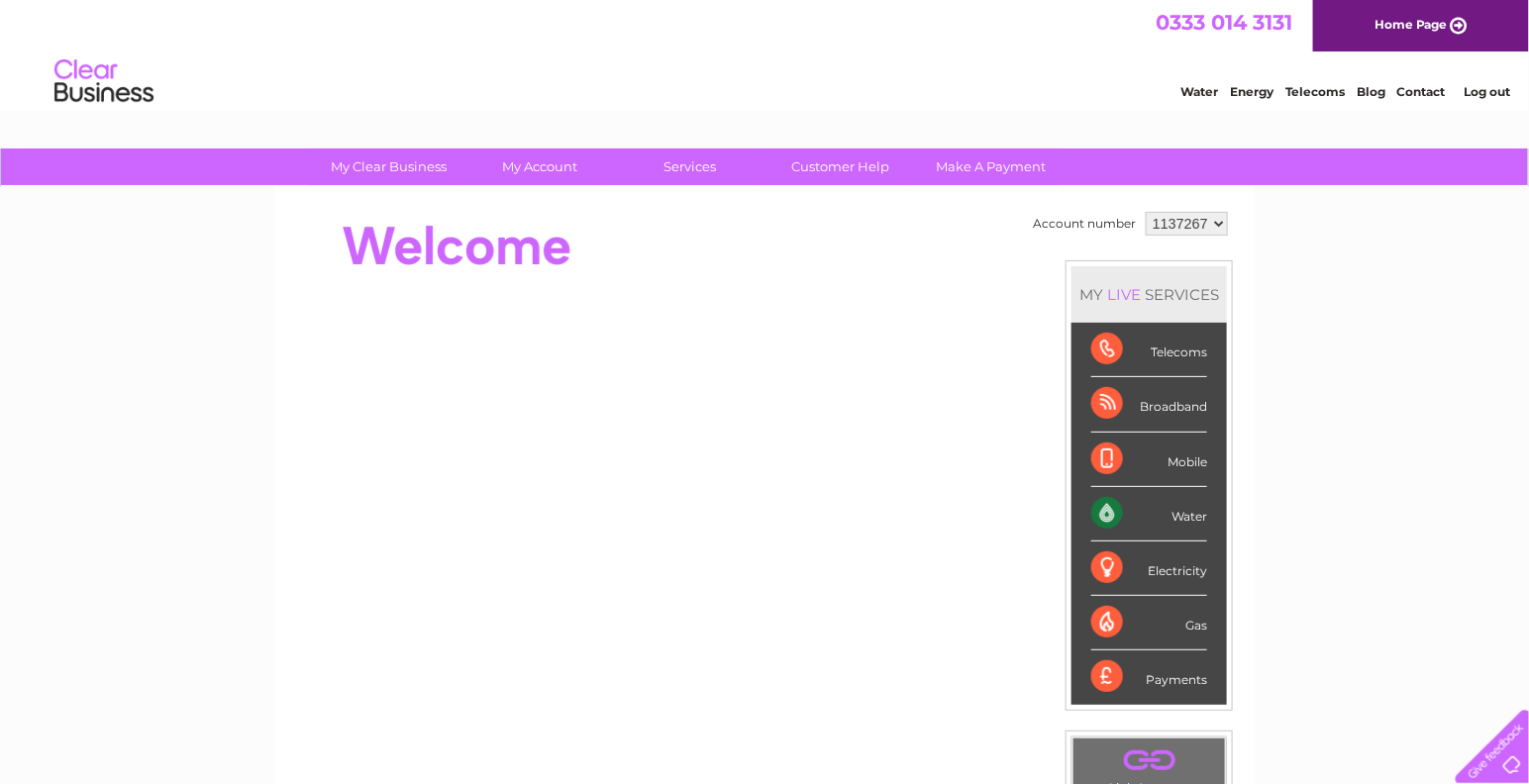 scroll, scrollTop: 0, scrollLeft: 0, axis: both 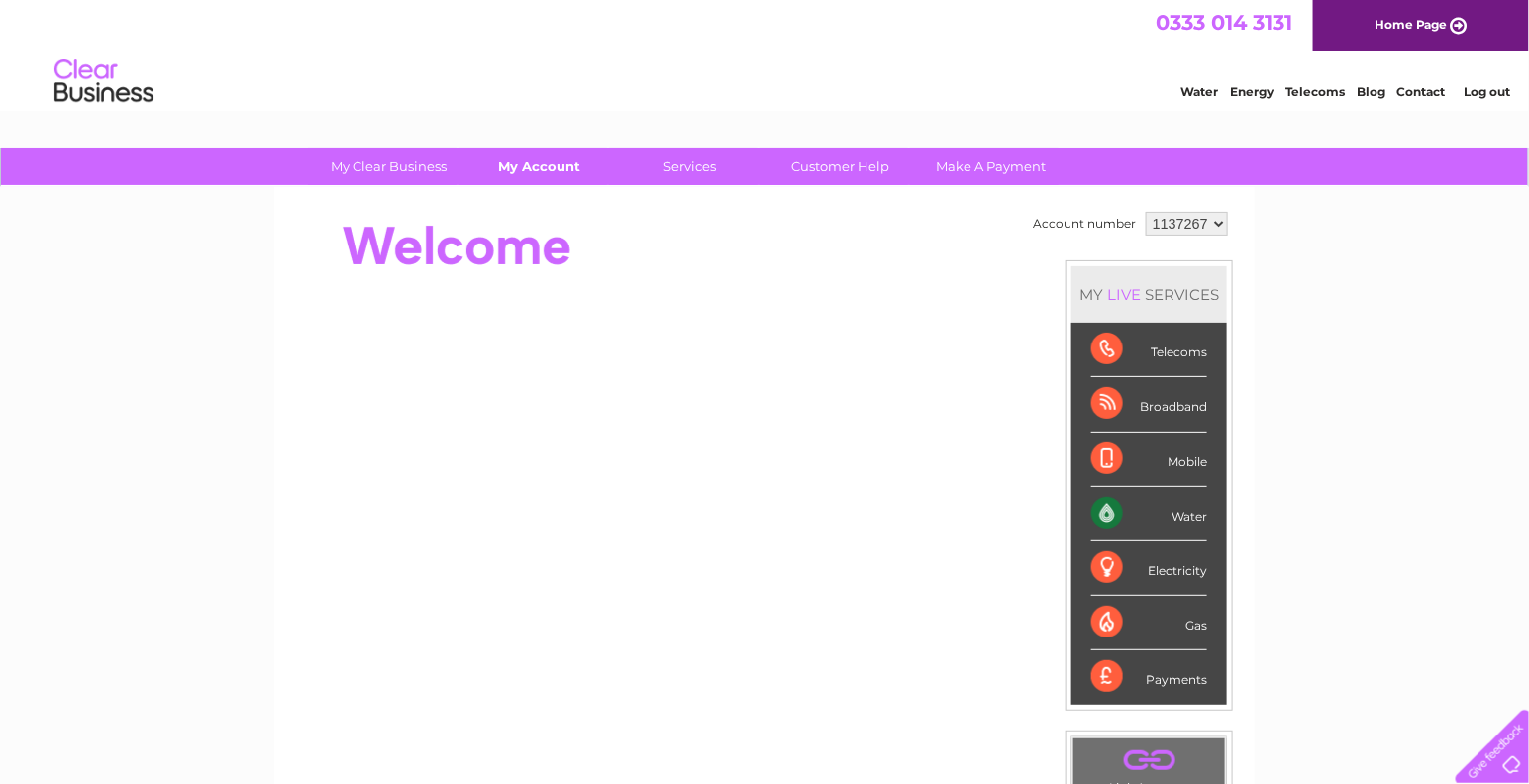 click on "My Account" at bounding box center (540, 166) 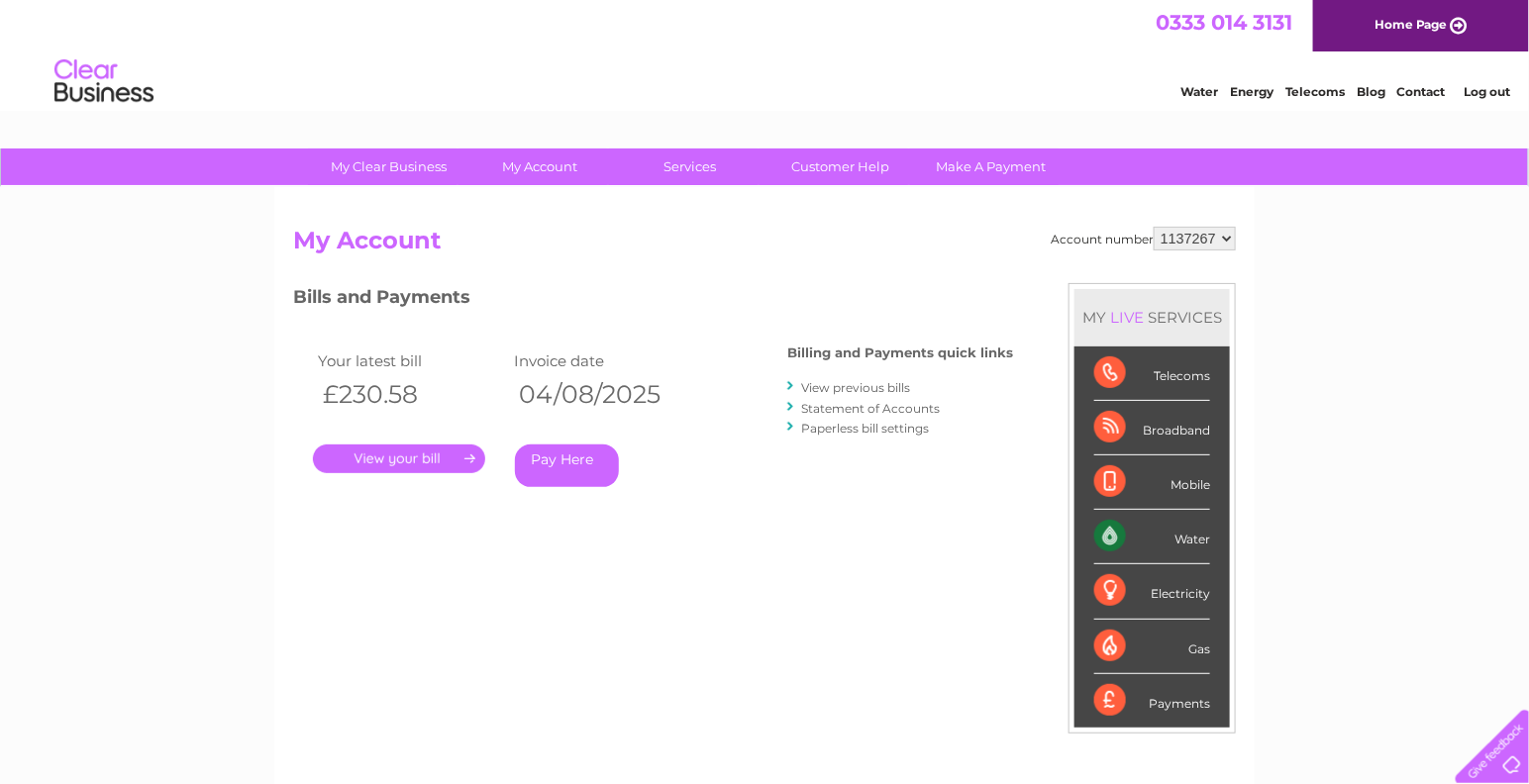 scroll, scrollTop: 0, scrollLeft: 0, axis: both 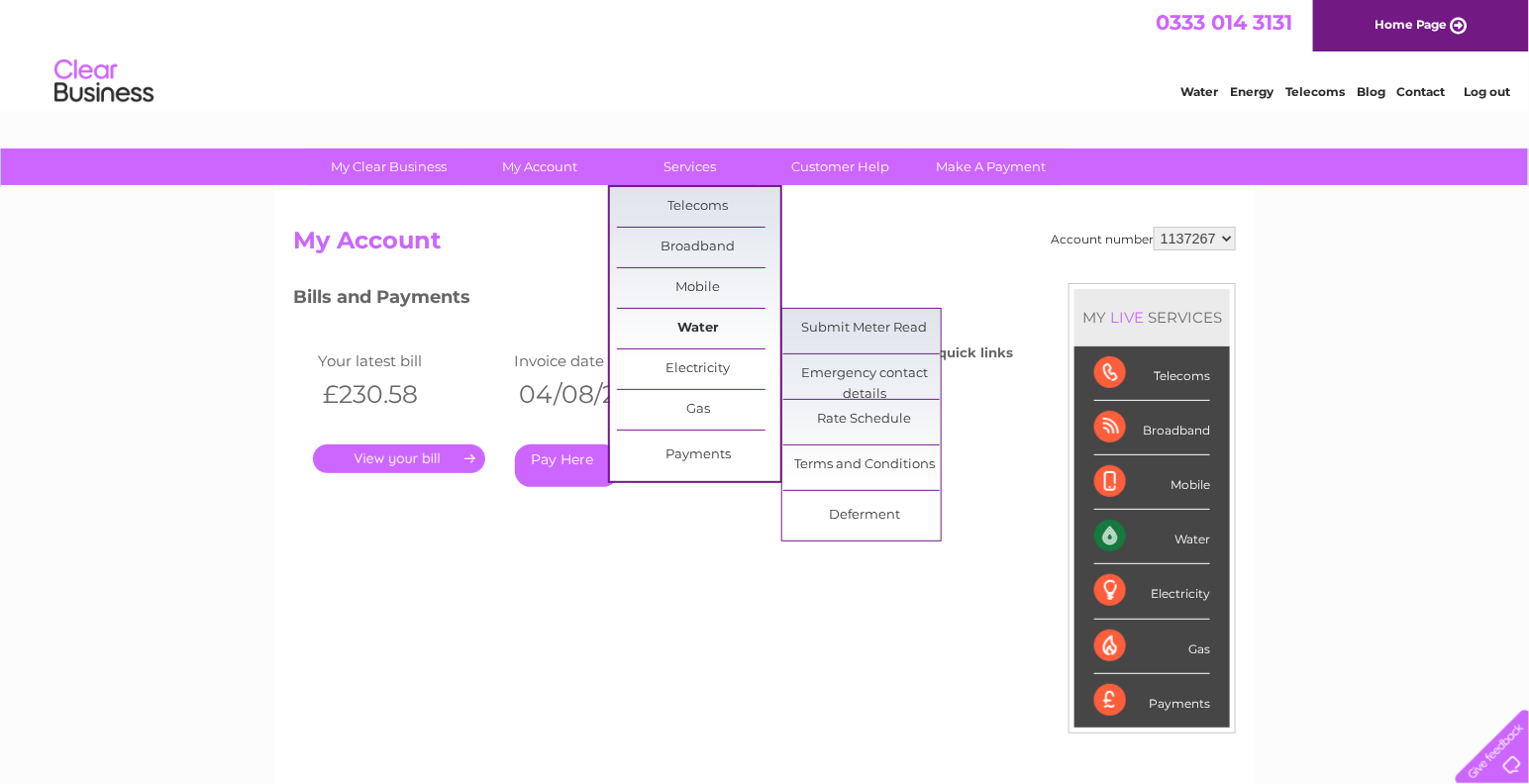 click on "Water" at bounding box center (698, 329) 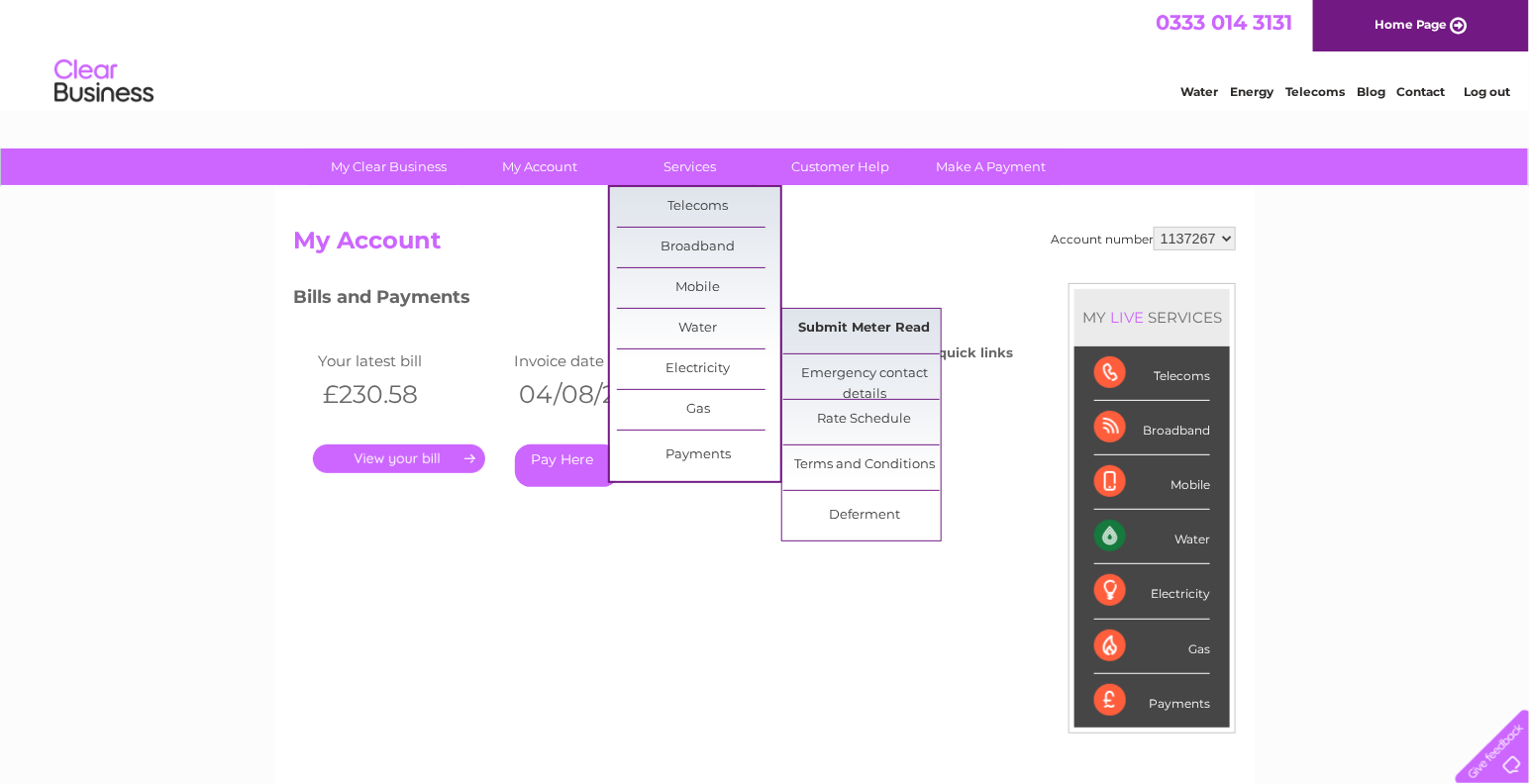 click on "Submit Meter Read" at bounding box center [865, 329] 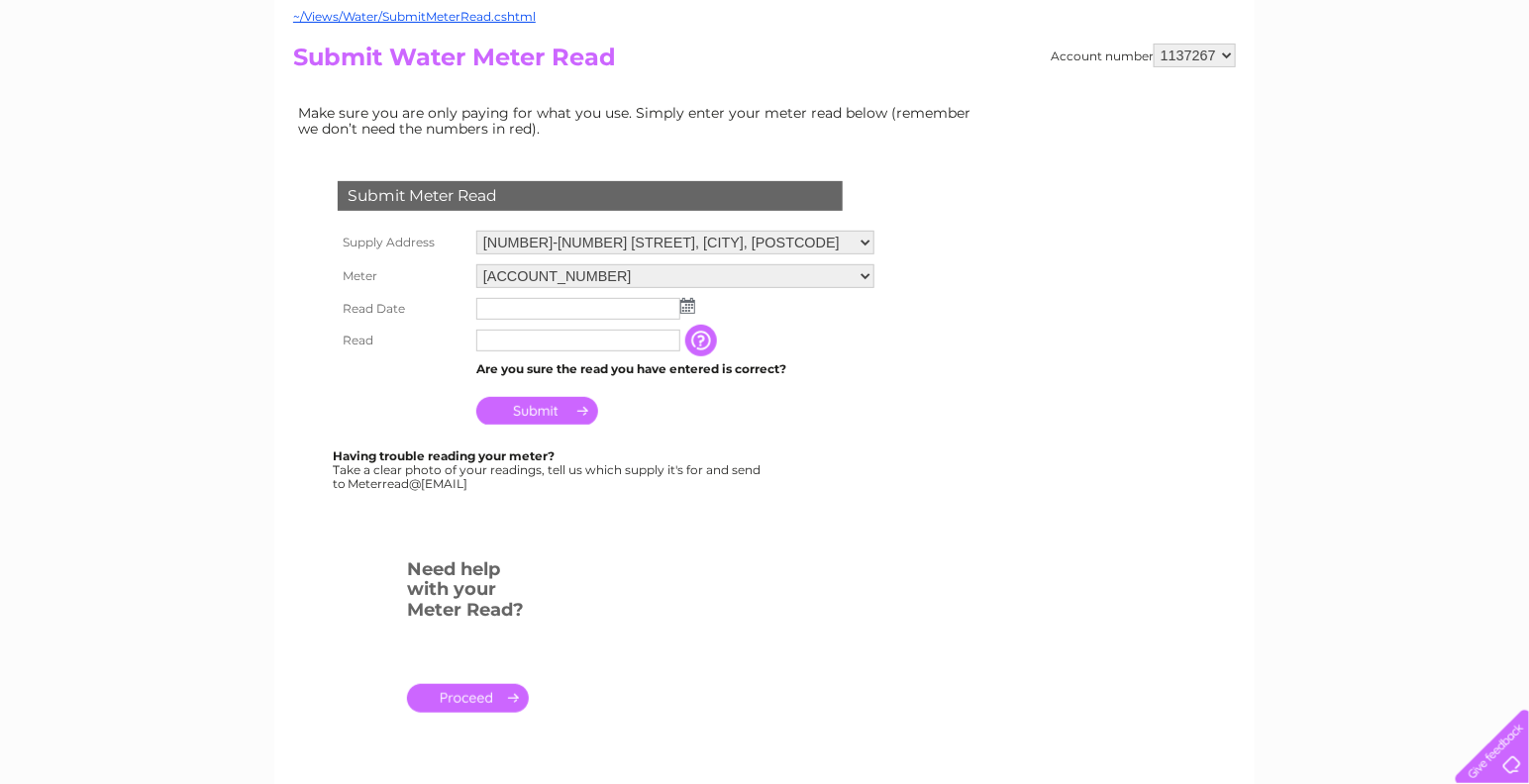 scroll, scrollTop: 297, scrollLeft: 0, axis: vertical 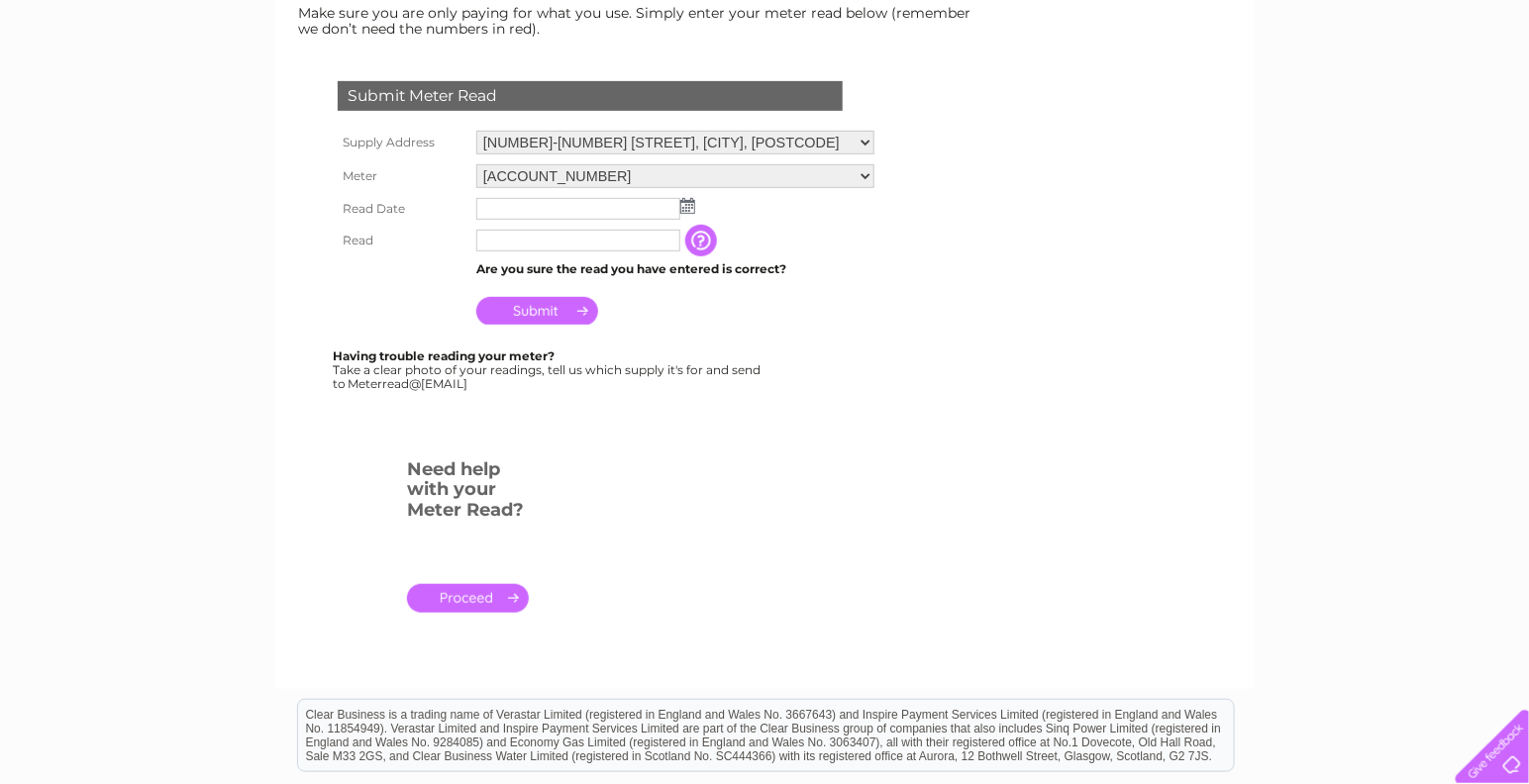 click at bounding box center [703, 241] 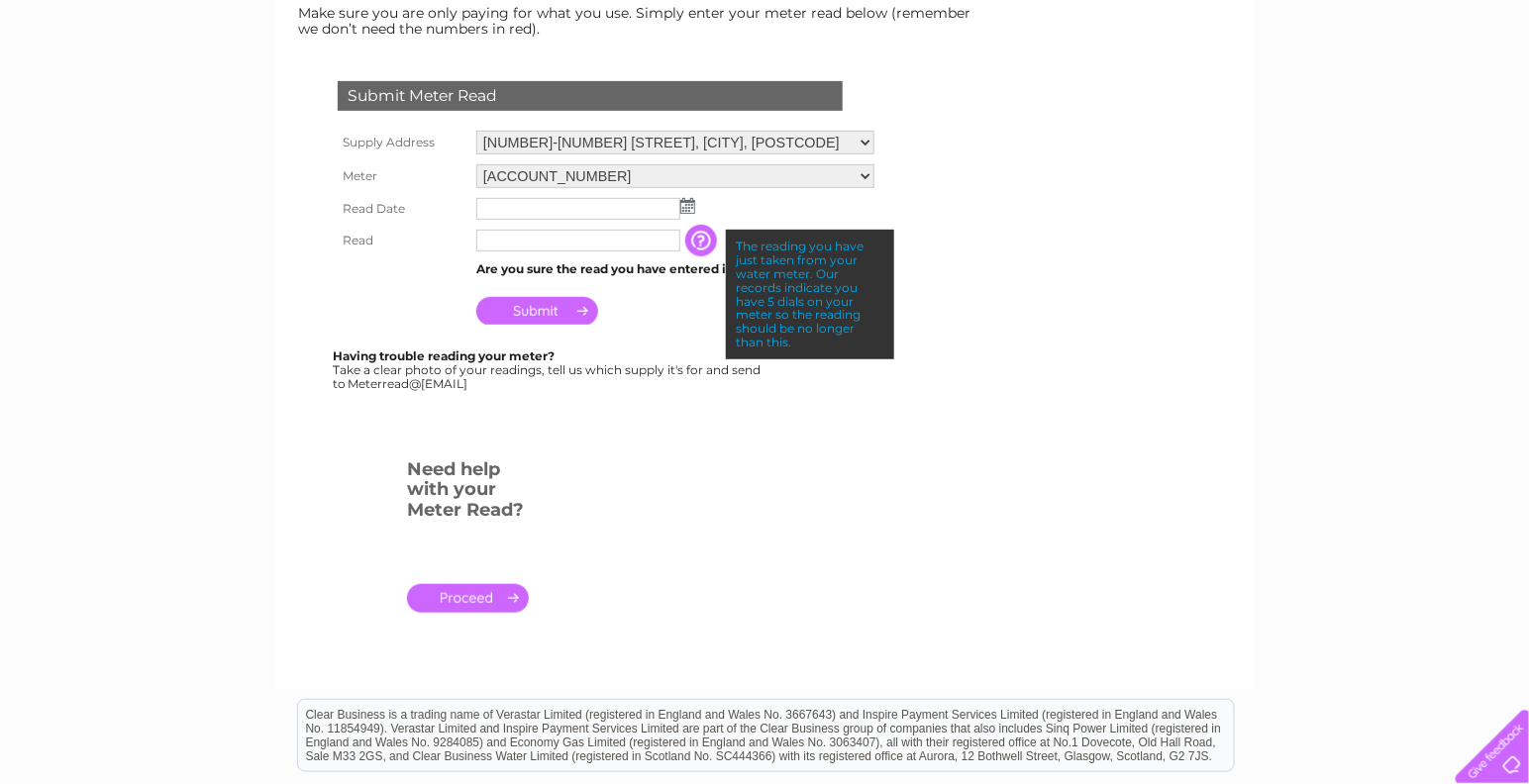 click on "Submit" at bounding box center [675, 306] 